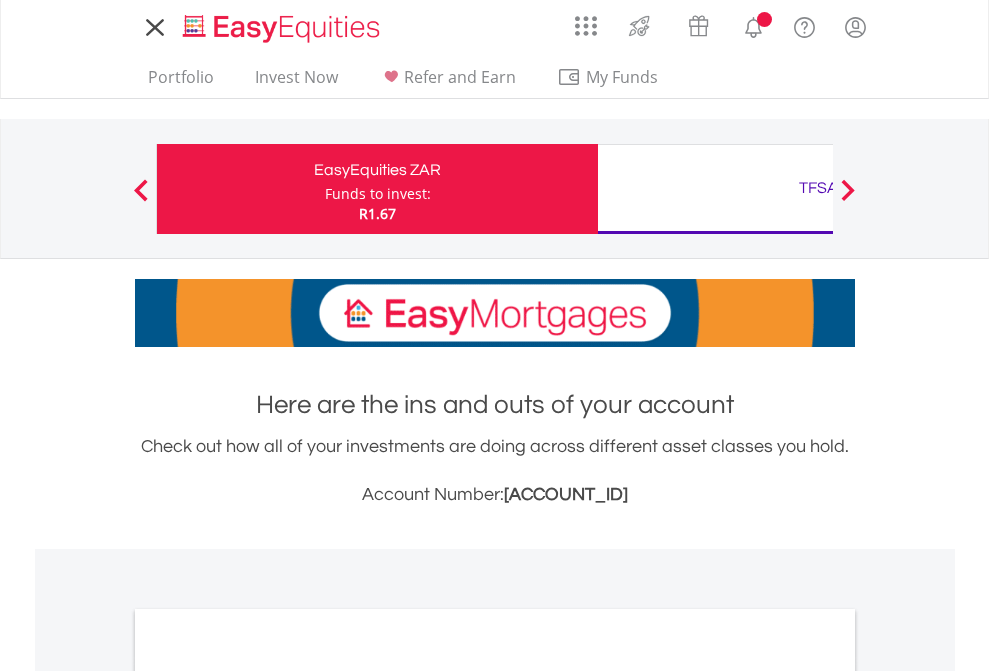 scroll, scrollTop: 0, scrollLeft: 0, axis: both 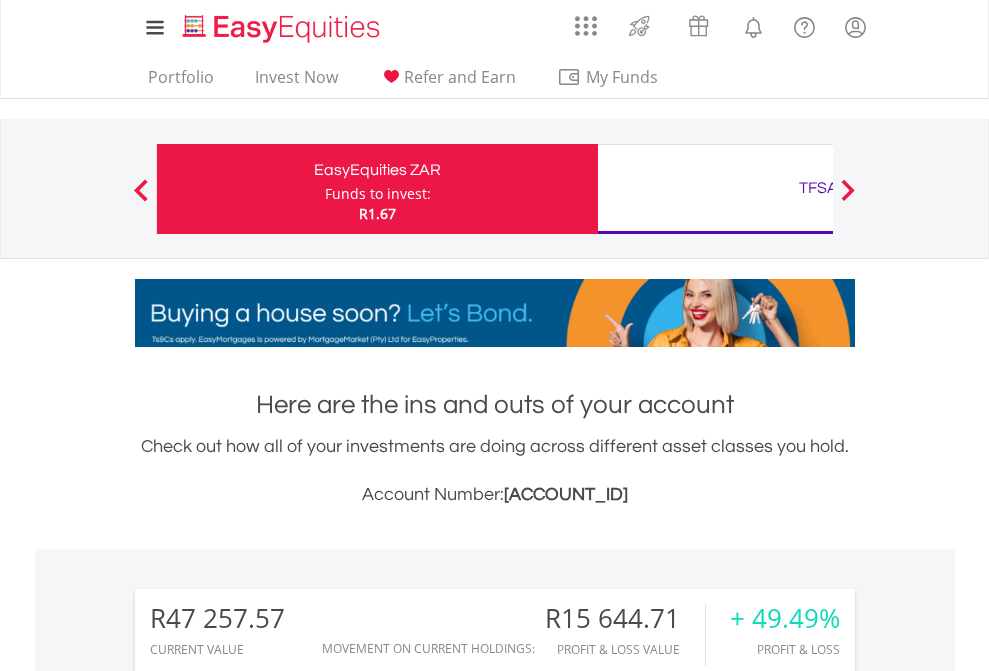click on "Funds to invest:" at bounding box center (378, 194) 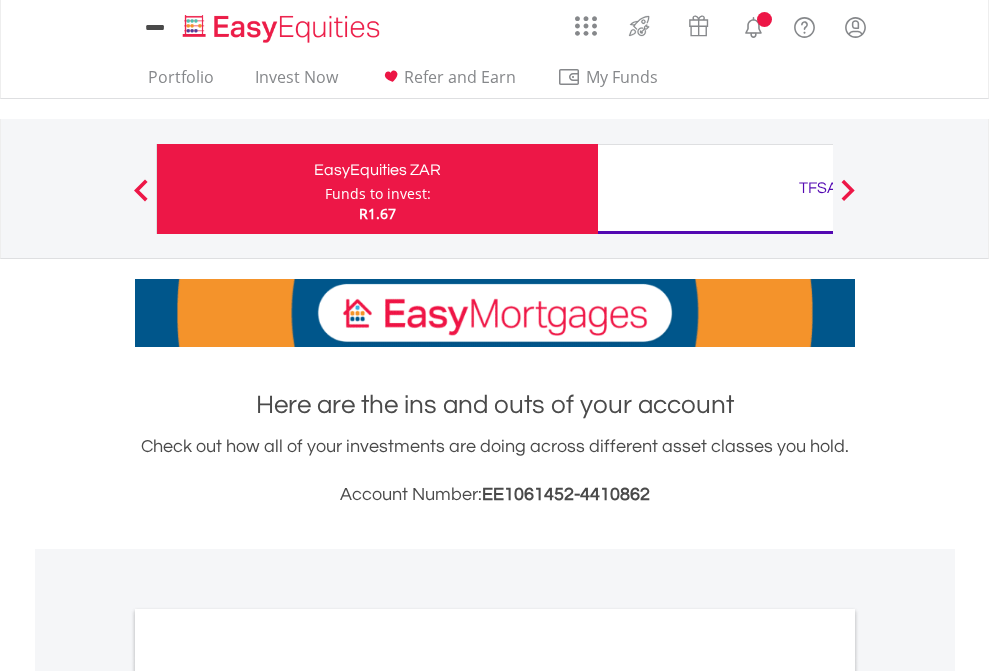 scroll, scrollTop: 0, scrollLeft: 0, axis: both 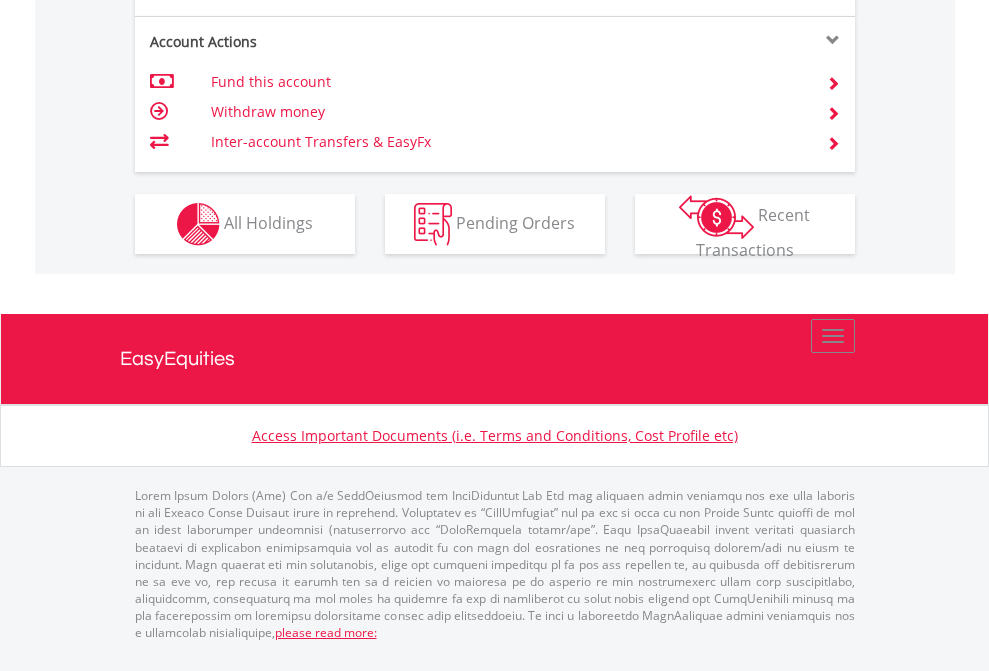 click on "Investment types" at bounding box center [706, -337] 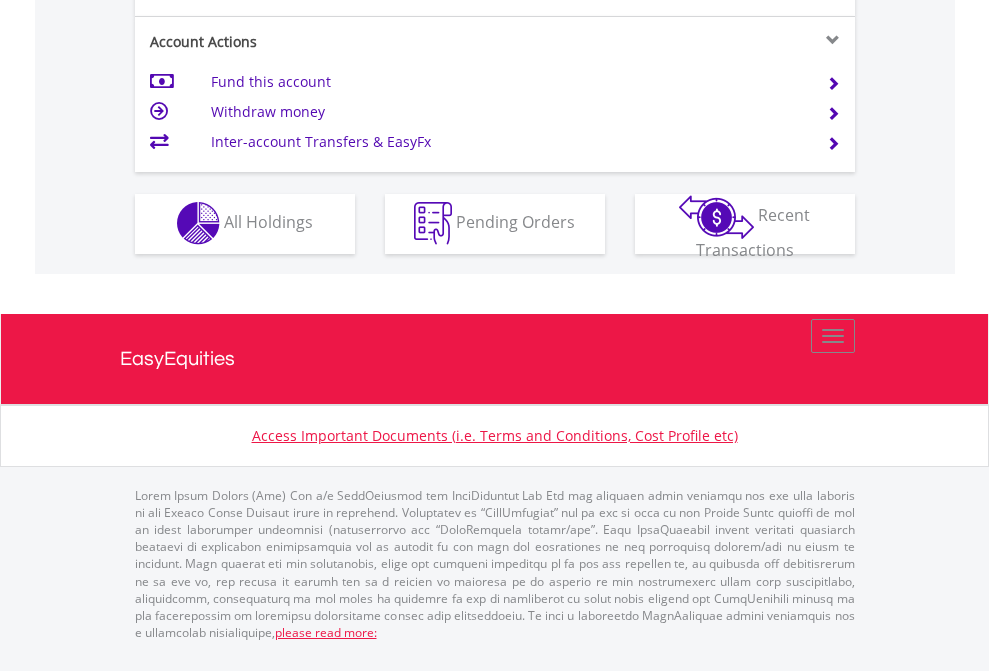 scroll, scrollTop: 1870, scrollLeft: 0, axis: vertical 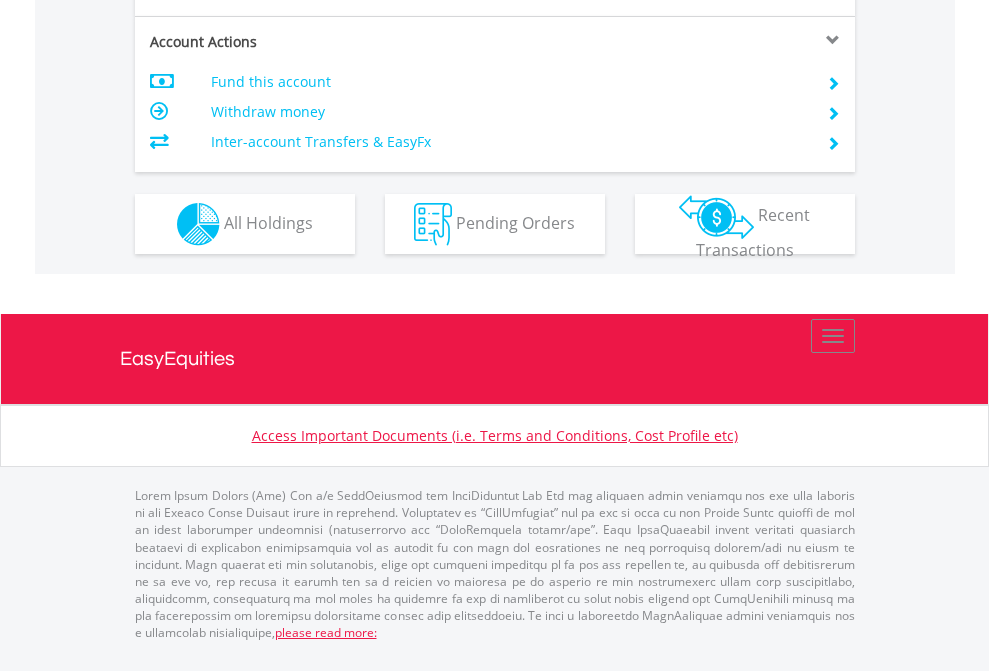 click on "Investment types" at bounding box center (706, -337) 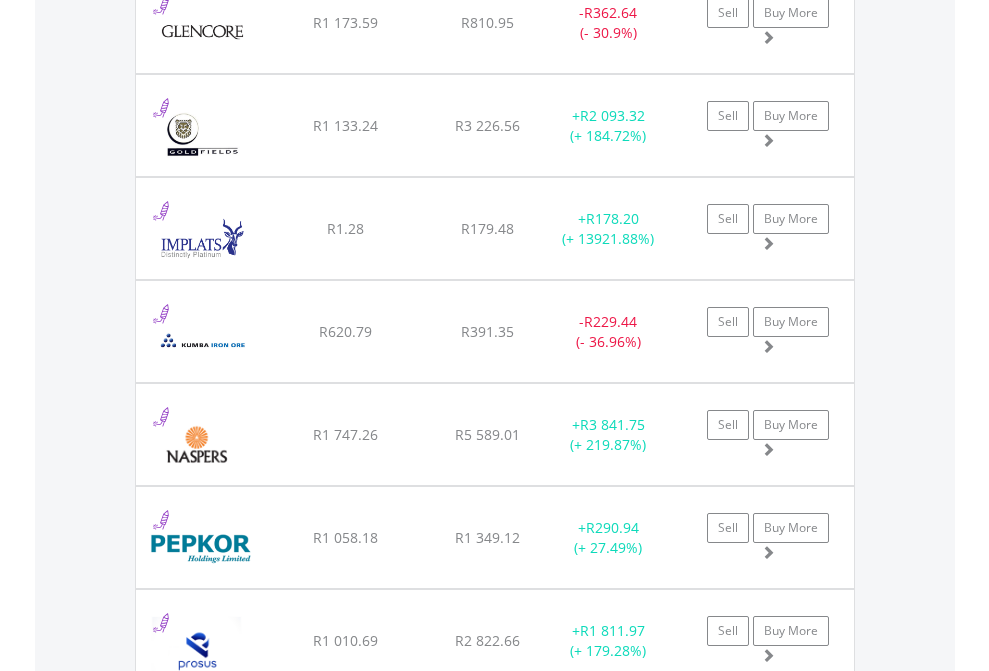 scroll, scrollTop: 2265, scrollLeft: 0, axis: vertical 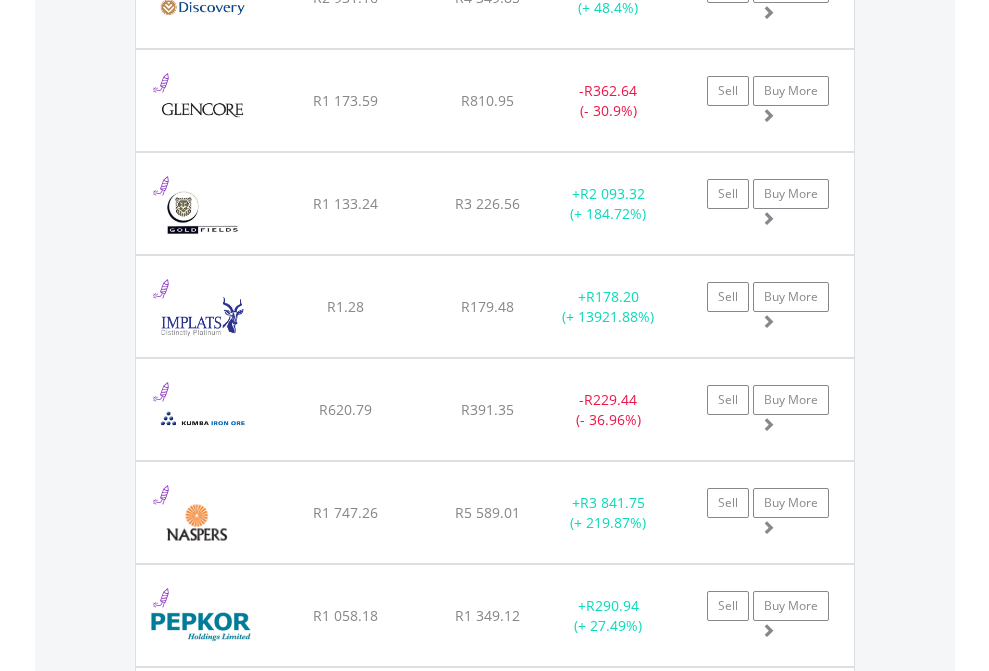 click on "TFSA" at bounding box center [818, -2077] 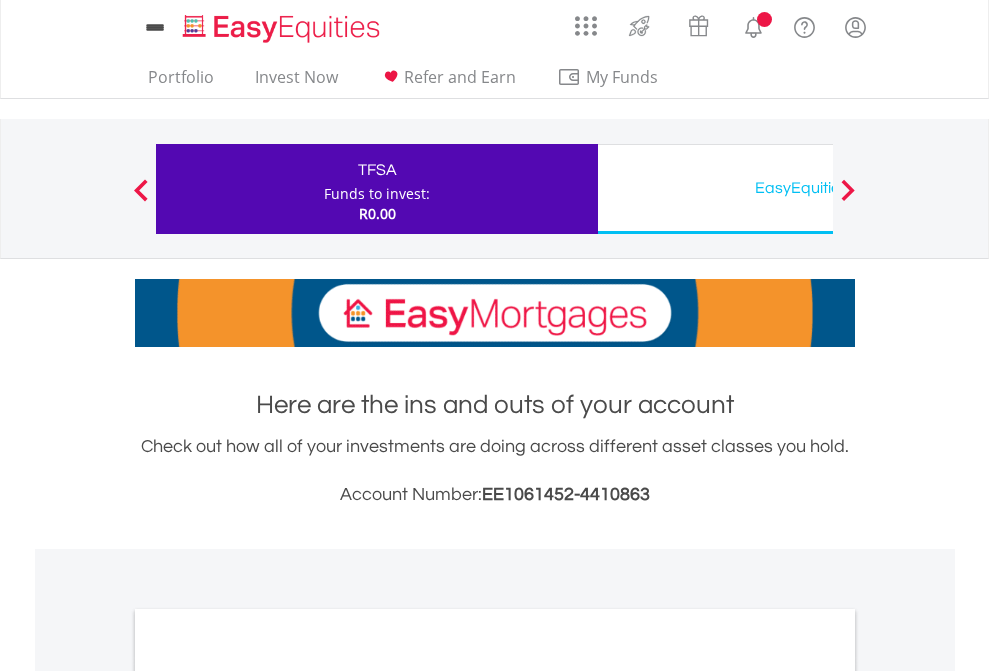 scroll, scrollTop: 0, scrollLeft: 0, axis: both 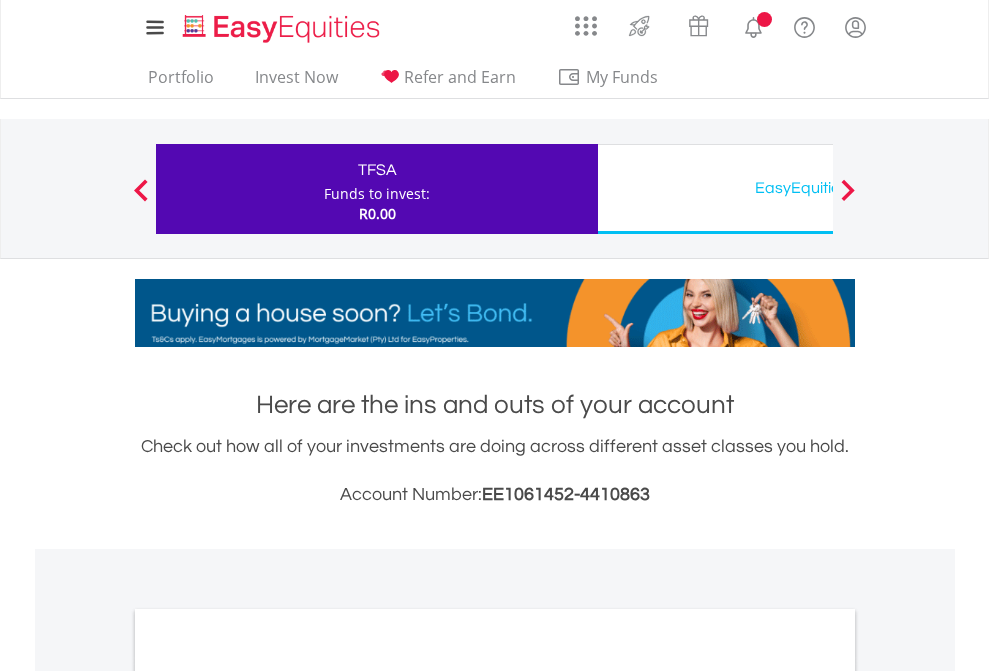 click on "All Holdings" at bounding box center (268, 1096) 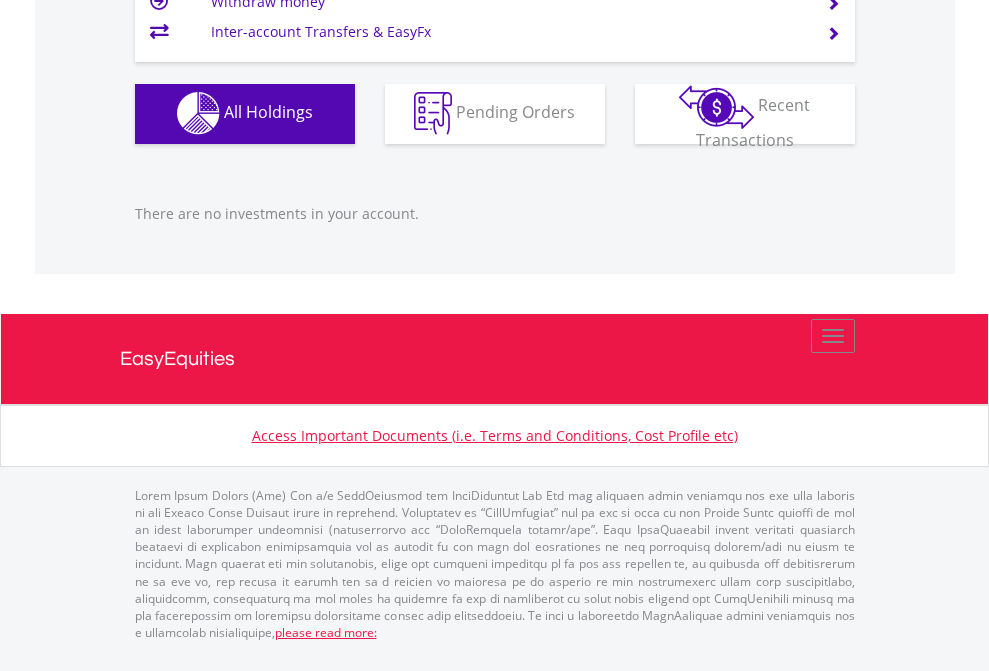 scroll, scrollTop: 1980, scrollLeft: 0, axis: vertical 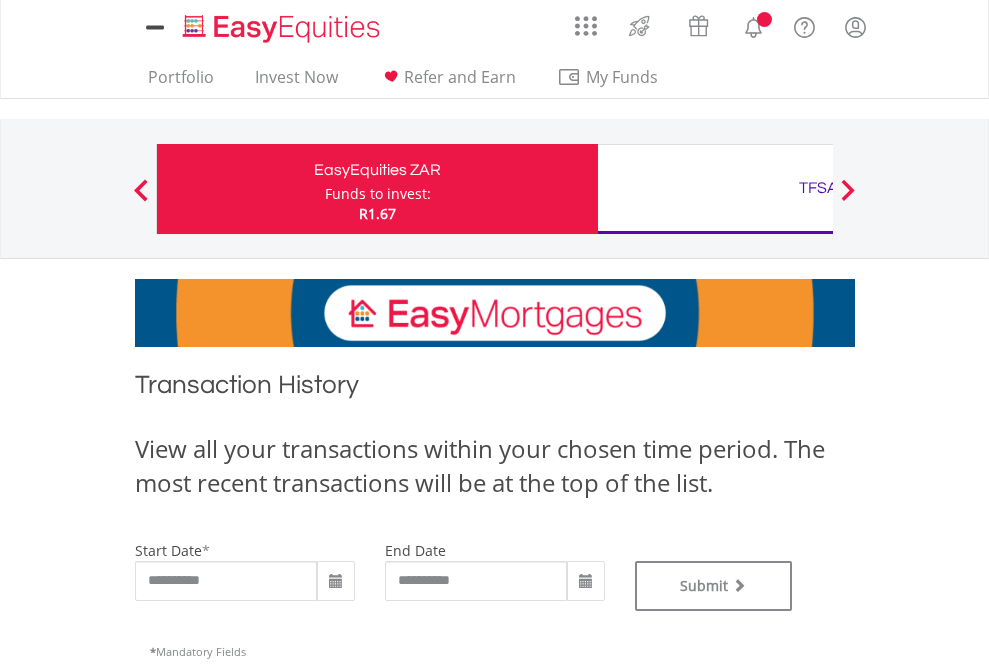 type on "**********" 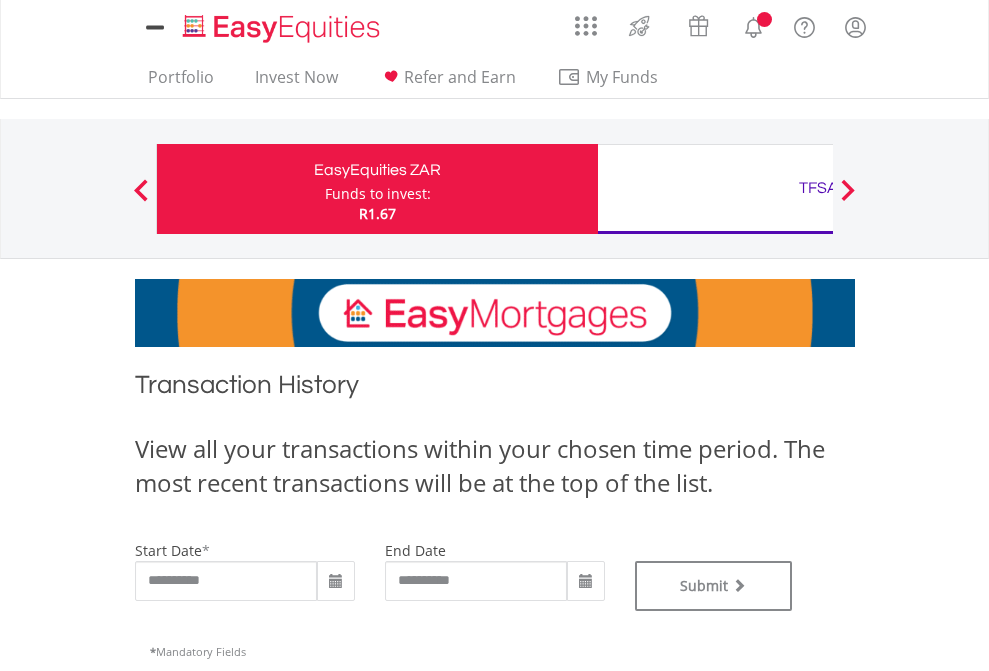 scroll, scrollTop: 0, scrollLeft: 0, axis: both 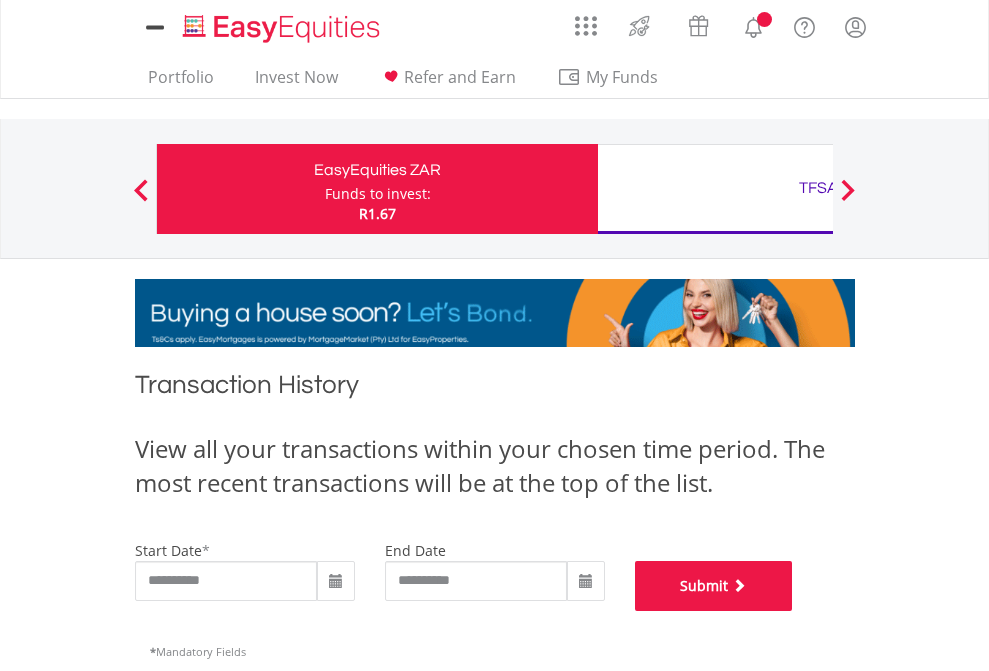 click on "Submit" at bounding box center [714, 586] 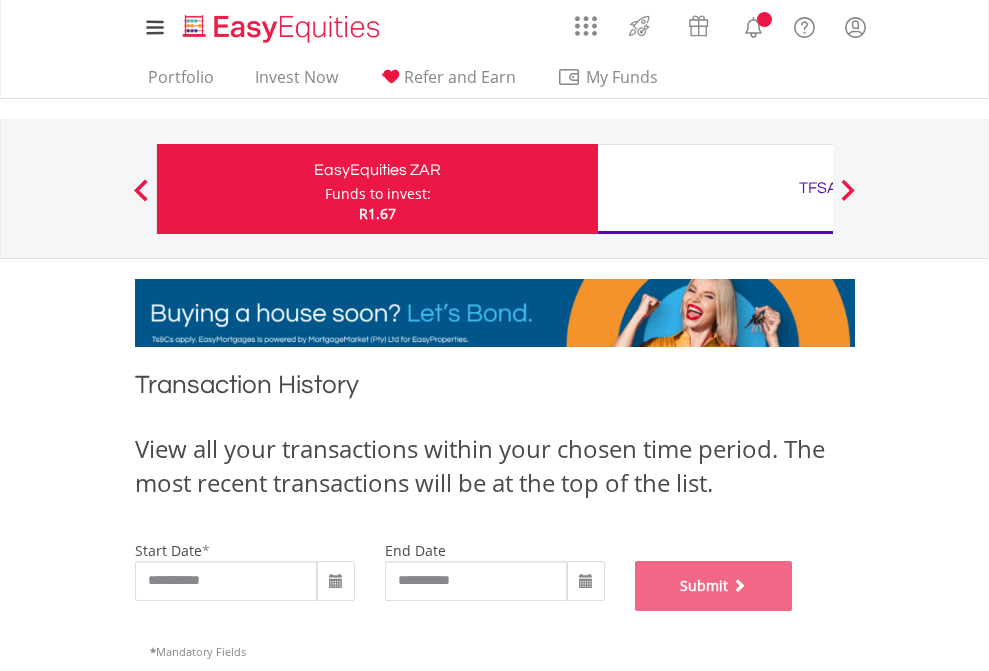scroll, scrollTop: 811, scrollLeft: 0, axis: vertical 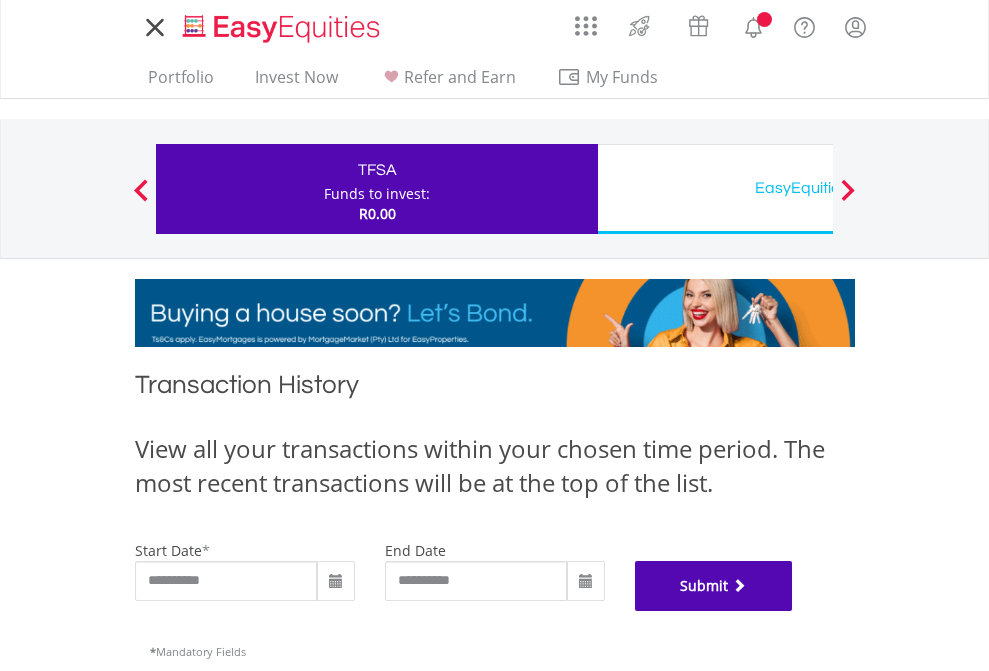 click on "Submit" at bounding box center [714, 586] 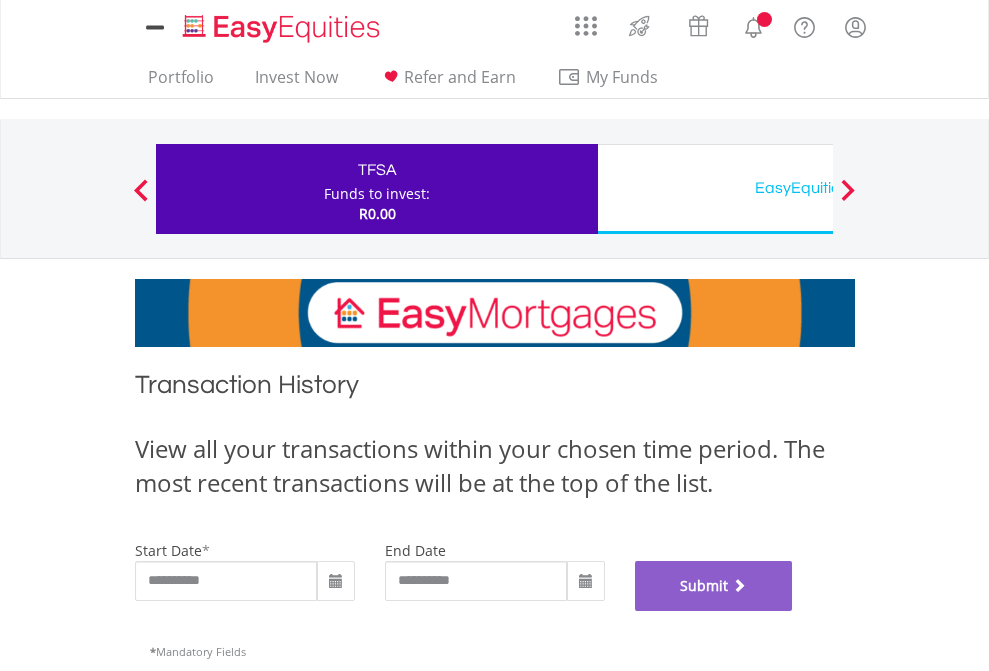 scroll, scrollTop: 811, scrollLeft: 0, axis: vertical 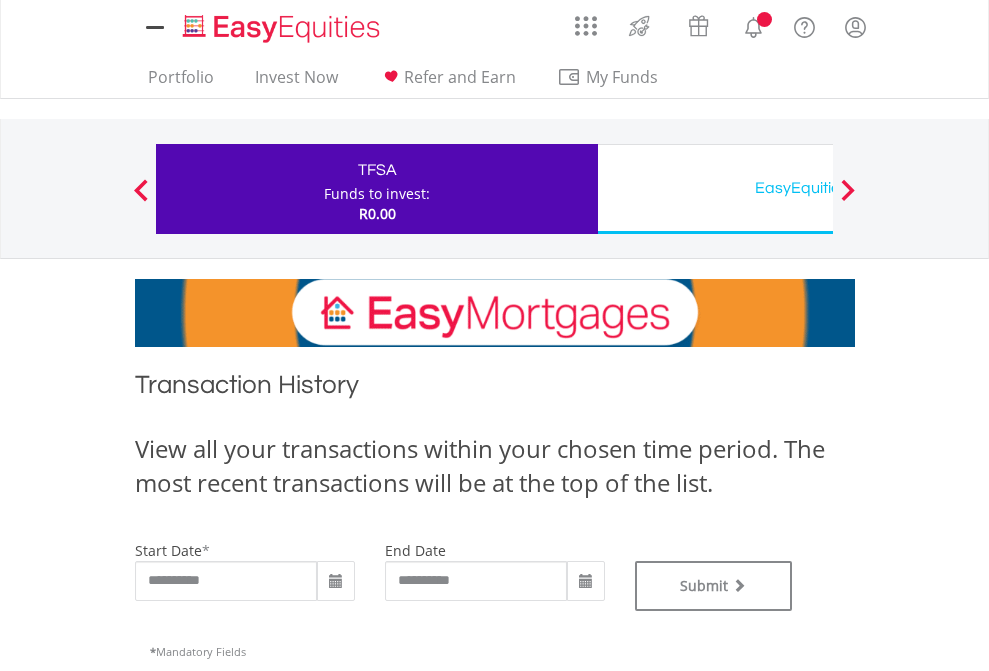 click on "EasyEquities USD" at bounding box center [818, 188] 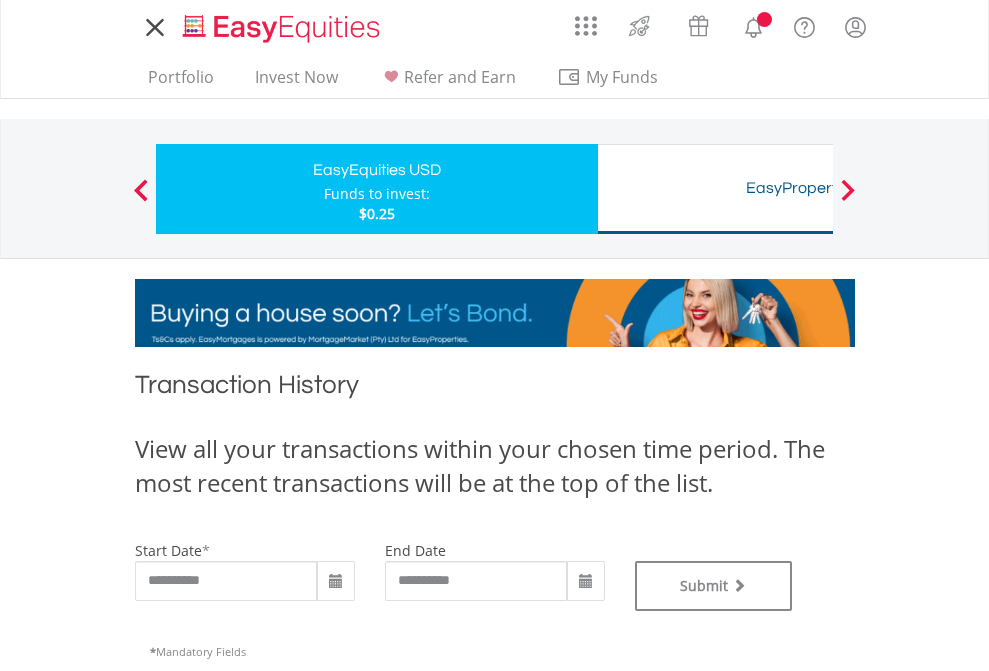 scroll, scrollTop: 0, scrollLeft: 0, axis: both 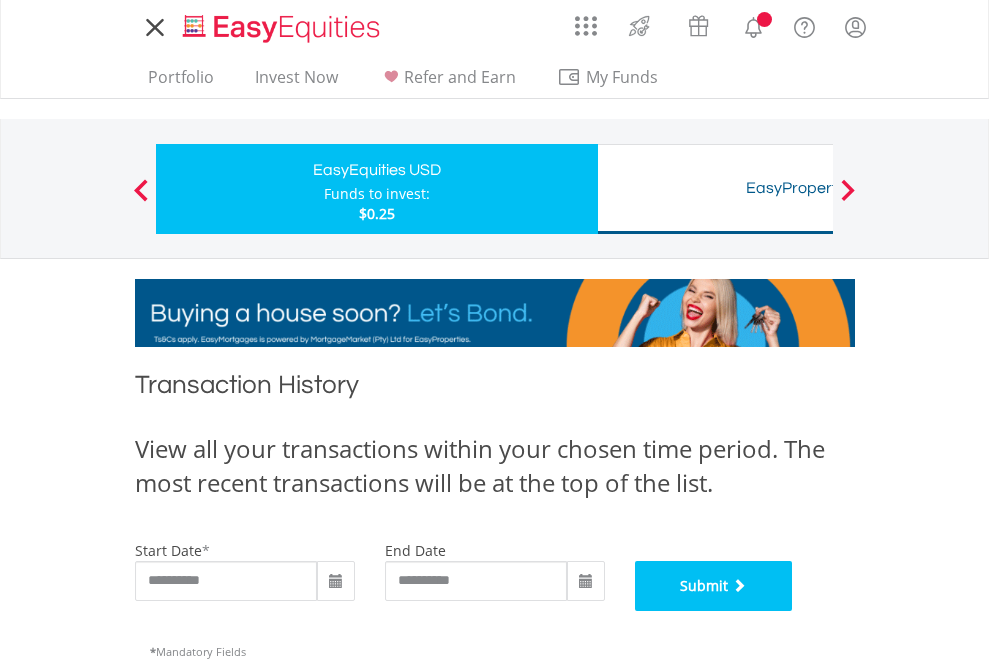 click on "Submit" at bounding box center (714, 586) 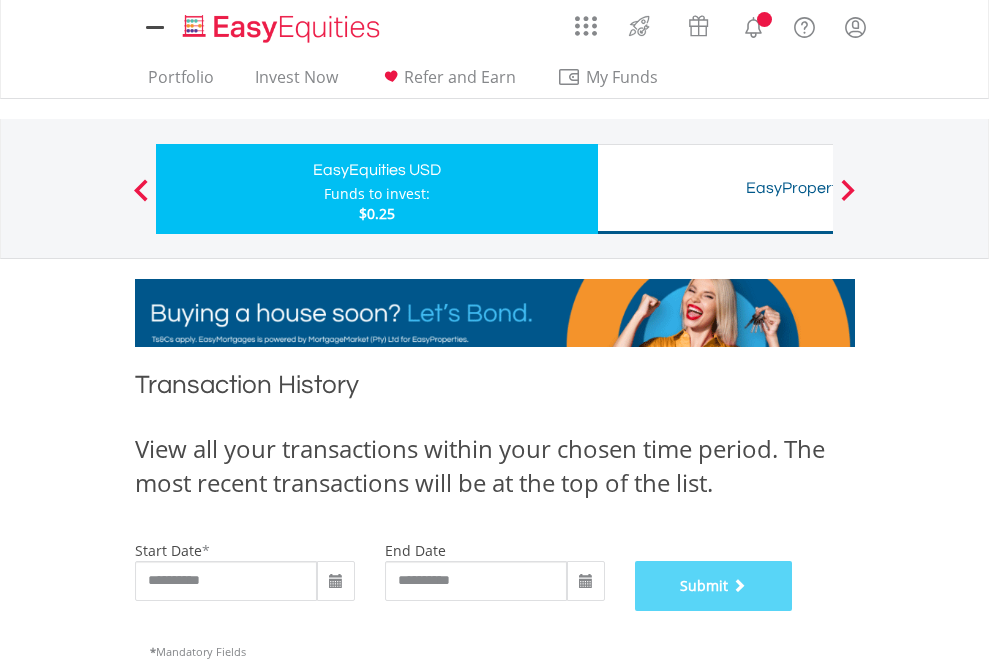 scroll, scrollTop: 811, scrollLeft: 0, axis: vertical 